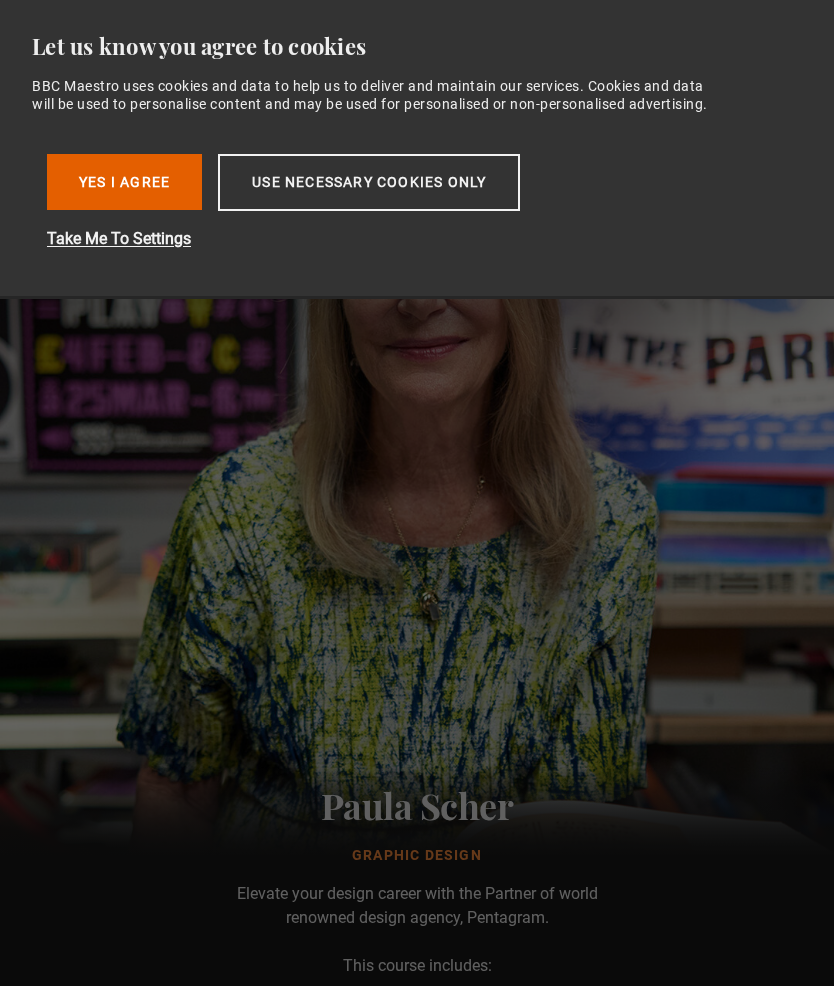 scroll, scrollTop: 0, scrollLeft: 0, axis: both 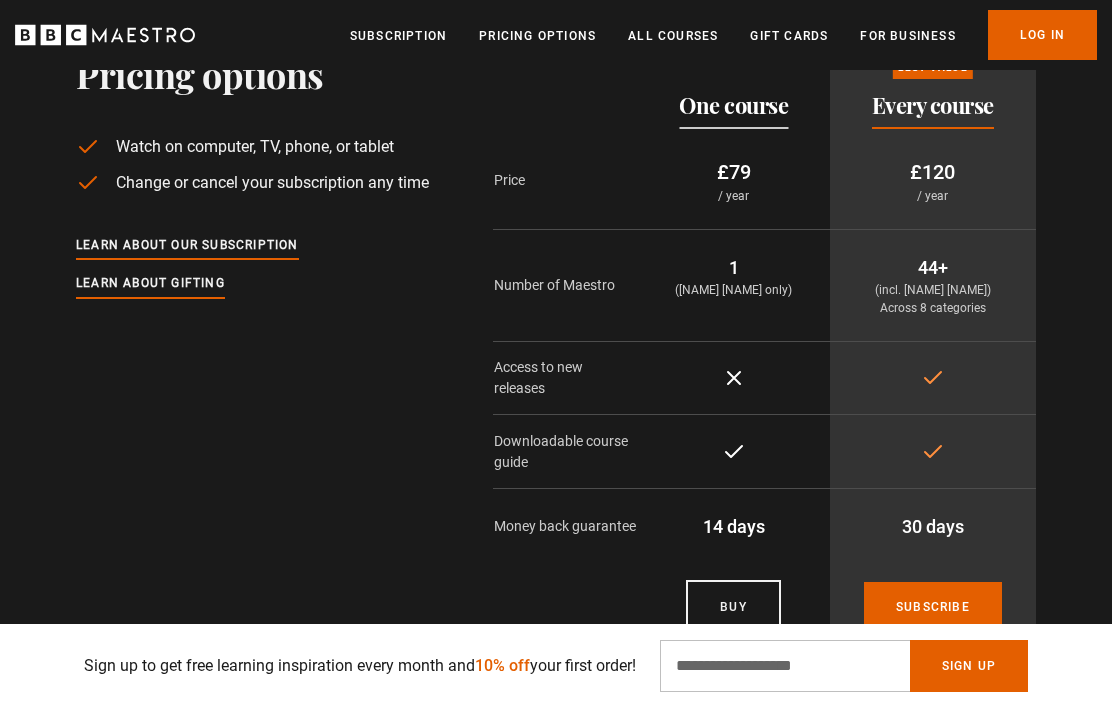click on "All Courses" at bounding box center [673, 36] 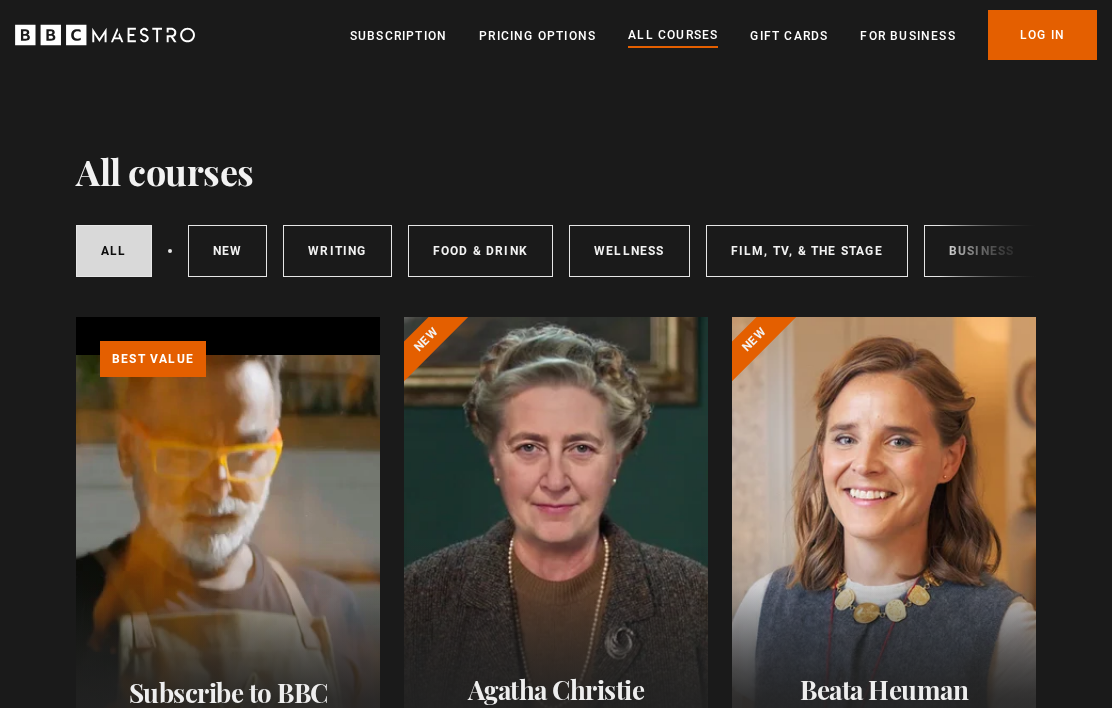 scroll, scrollTop: 0, scrollLeft: 0, axis: both 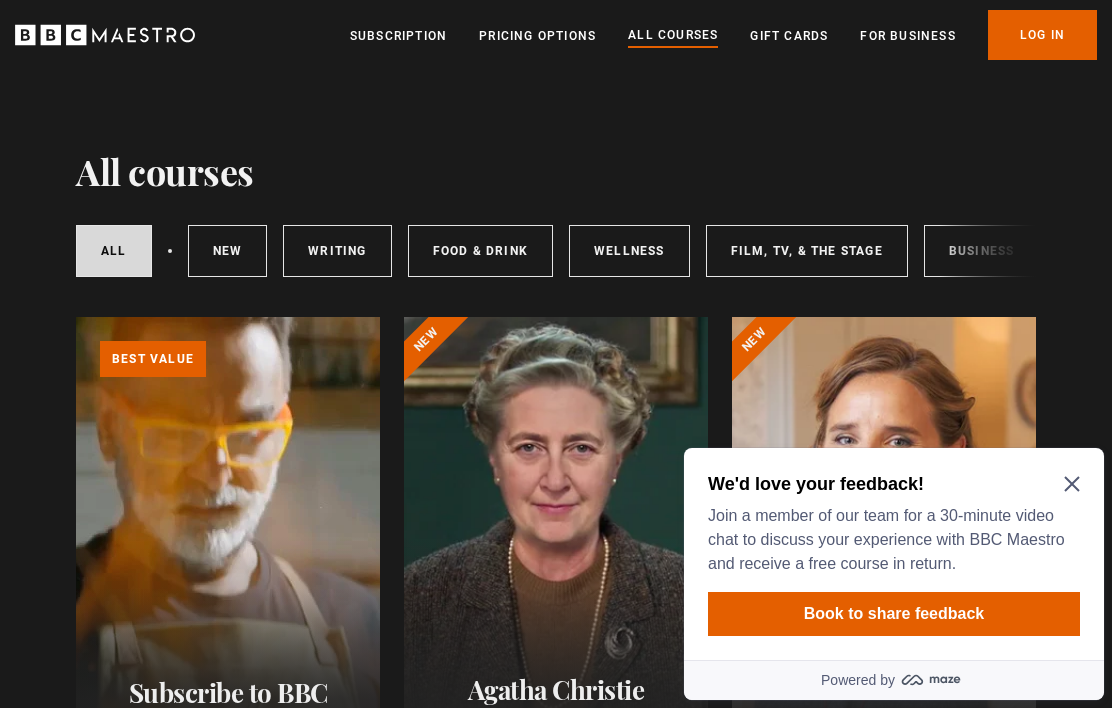 click 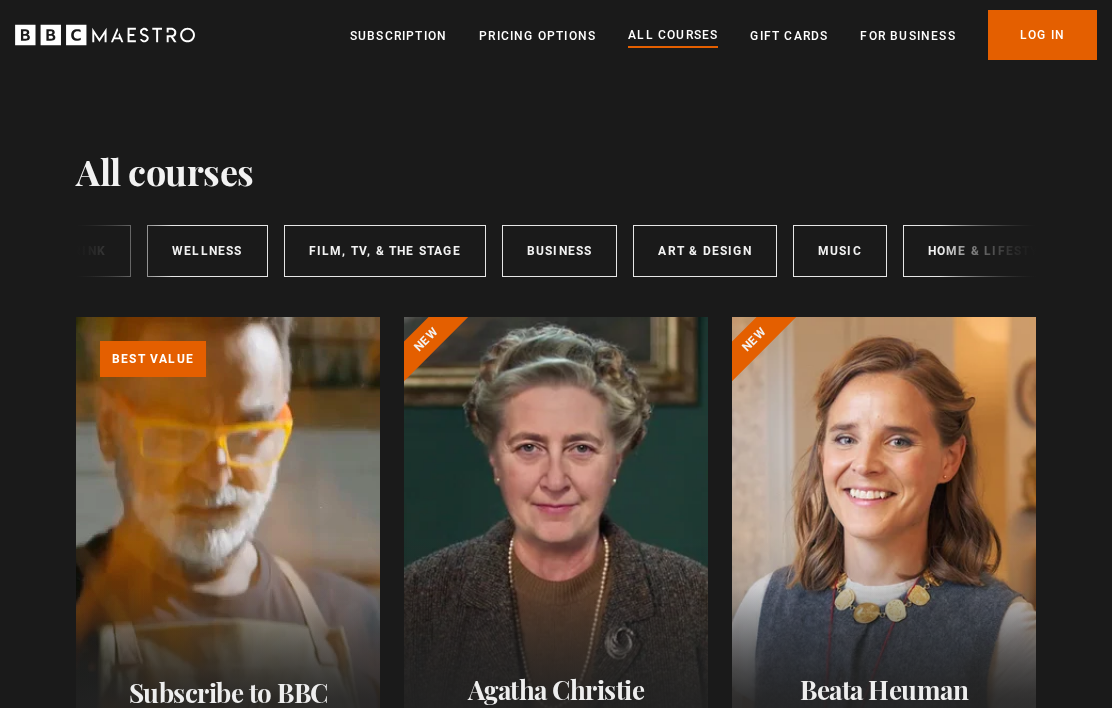 scroll, scrollTop: 0, scrollLeft: 442, axis: horizontal 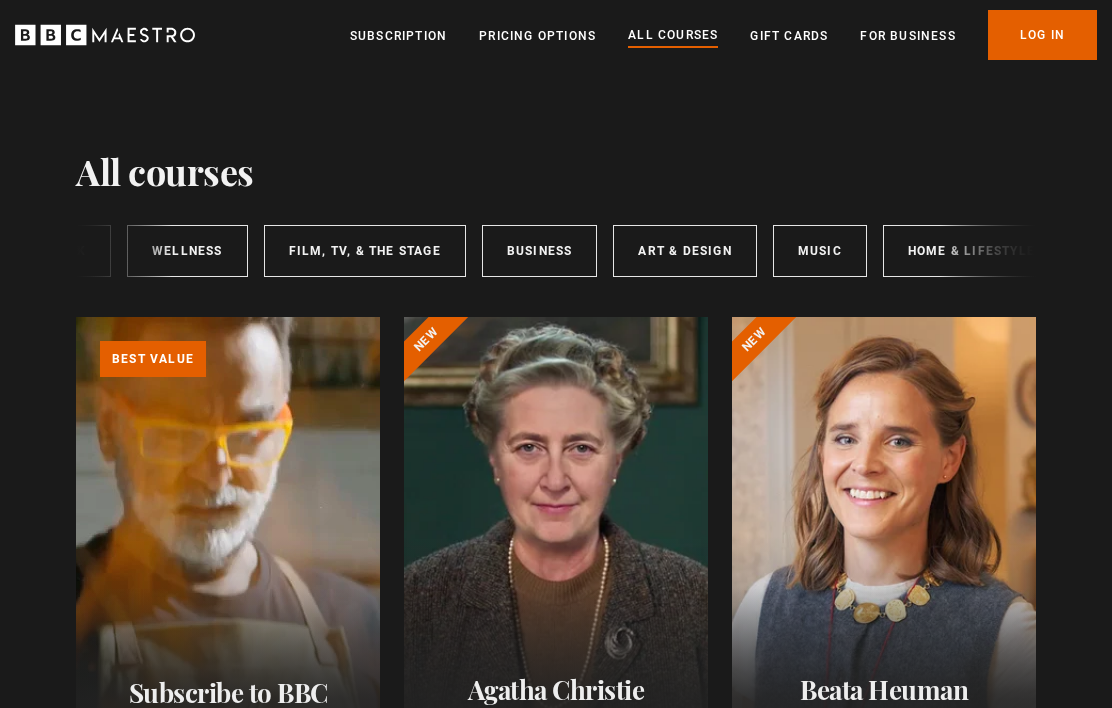 click on "Art & Design" at bounding box center [684, 251] 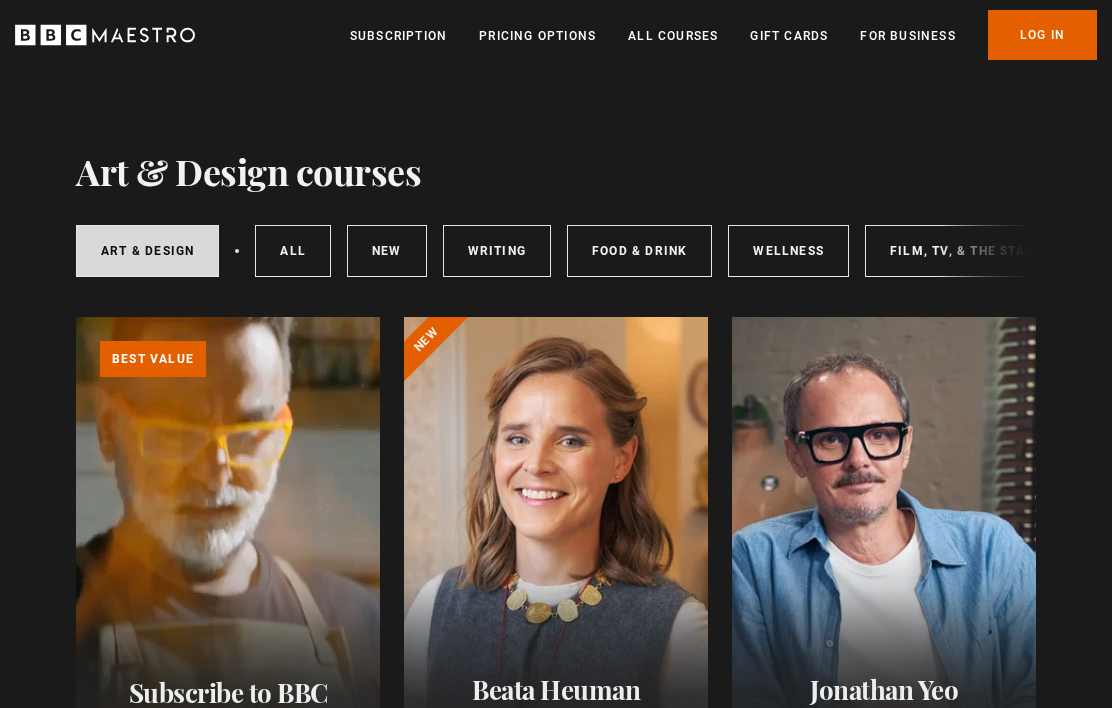 scroll, scrollTop: 0, scrollLeft: 0, axis: both 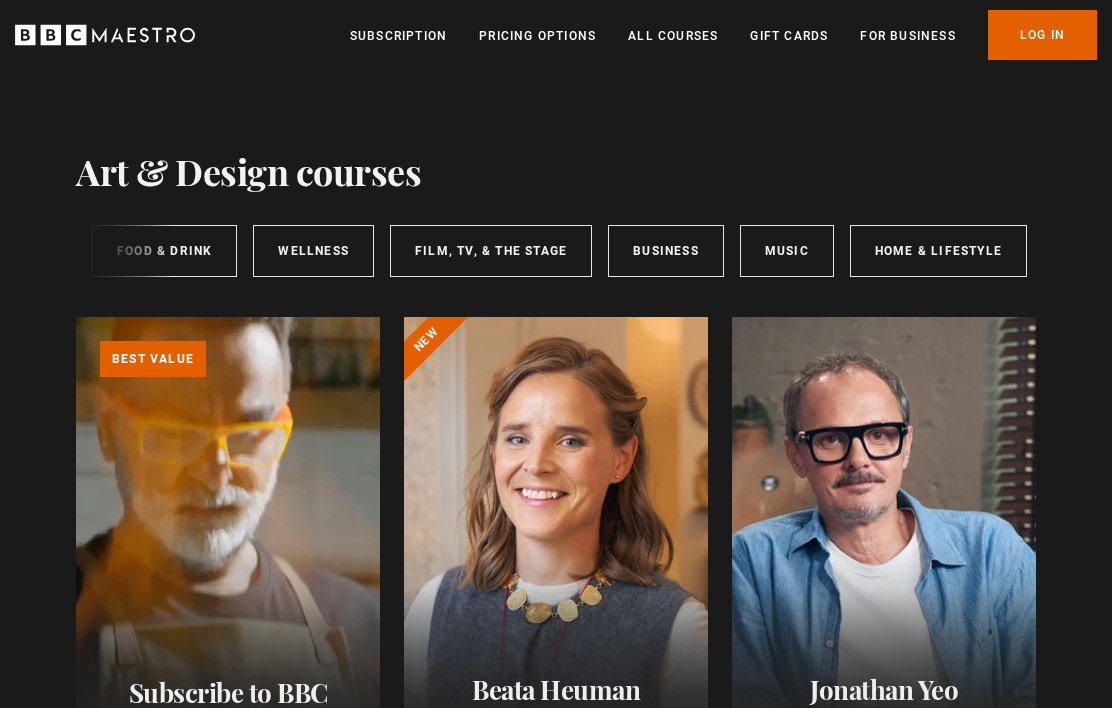 click on "Wellness" at bounding box center (313, 251) 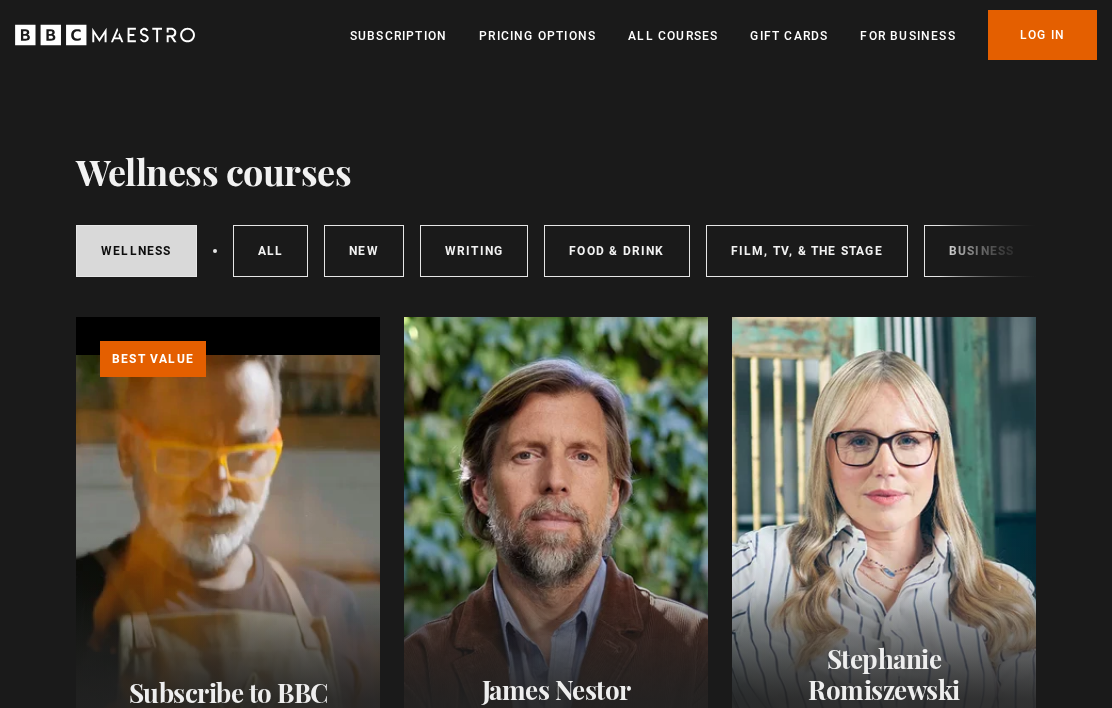 scroll, scrollTop: 0, scrollLeft: 0, axis: both 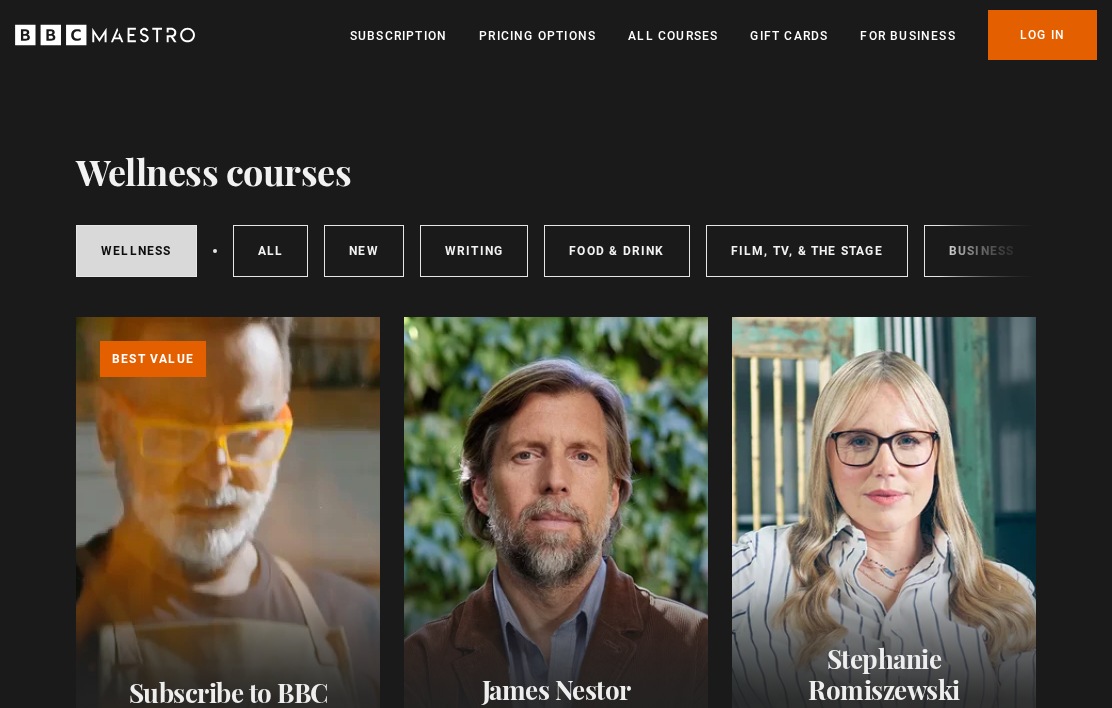 click on "Food & Drink" at bounding box center (616, 251) 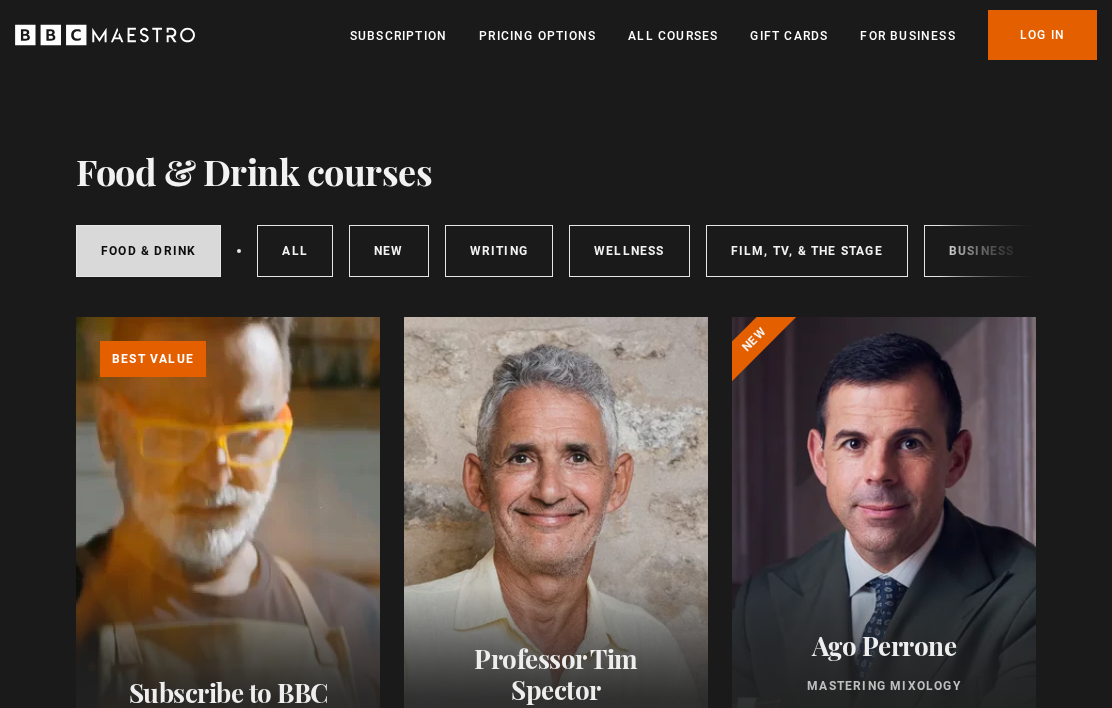 scroll, scrollTop: 0, scrollLeft: 0, axis: both 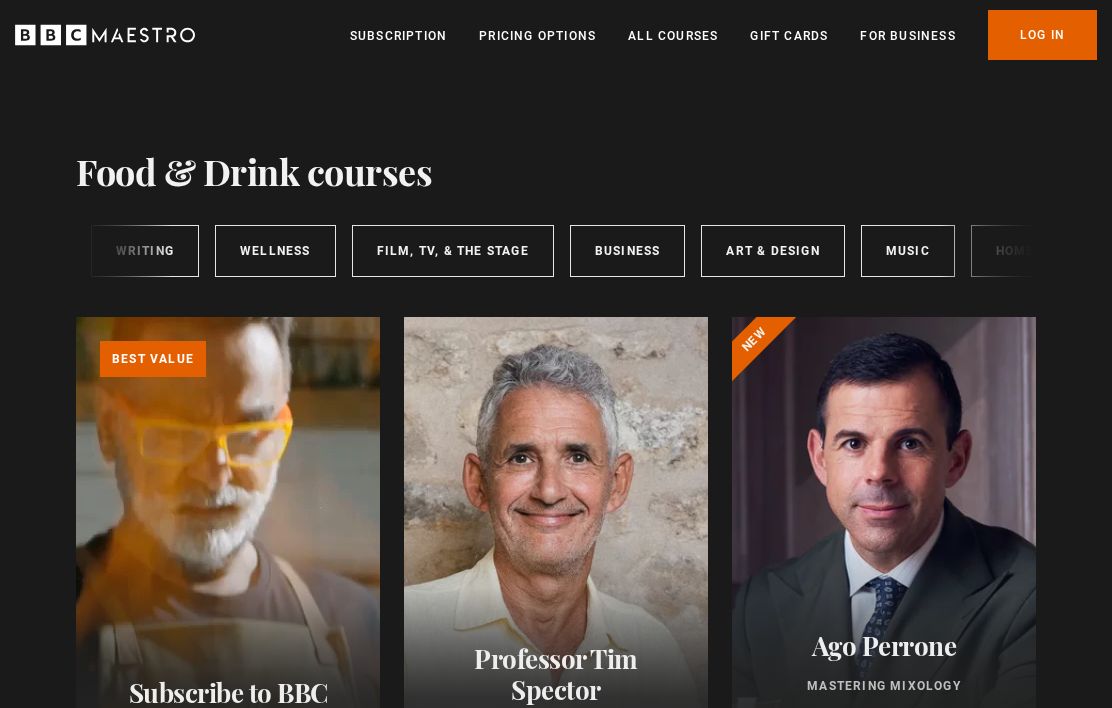 click on "Art & Design" at bounding box center [772, 251] 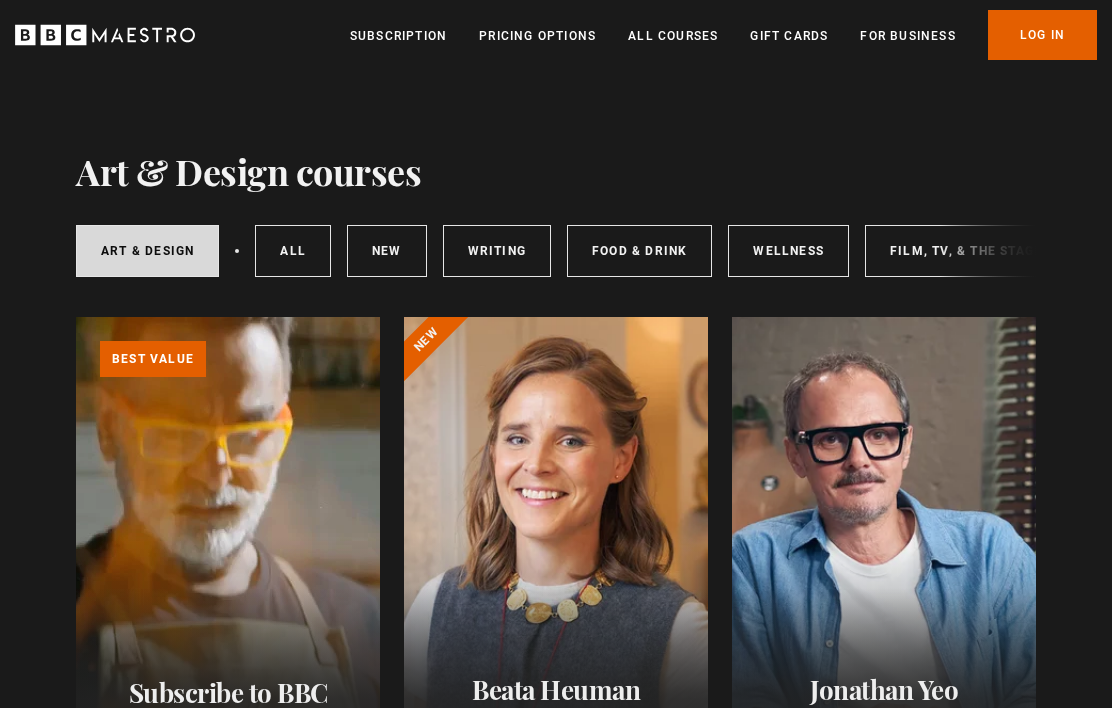 scroll, scrollTop: 0, scrollLeft: 0, axis: both 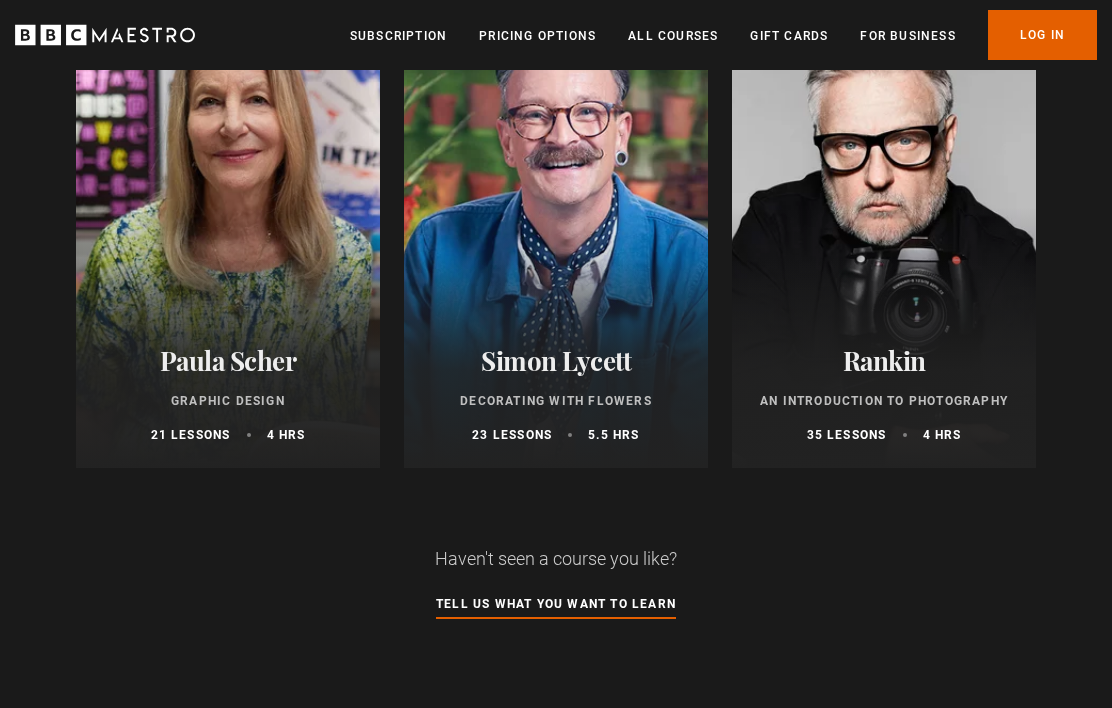 click at bounding box center (228, 229) 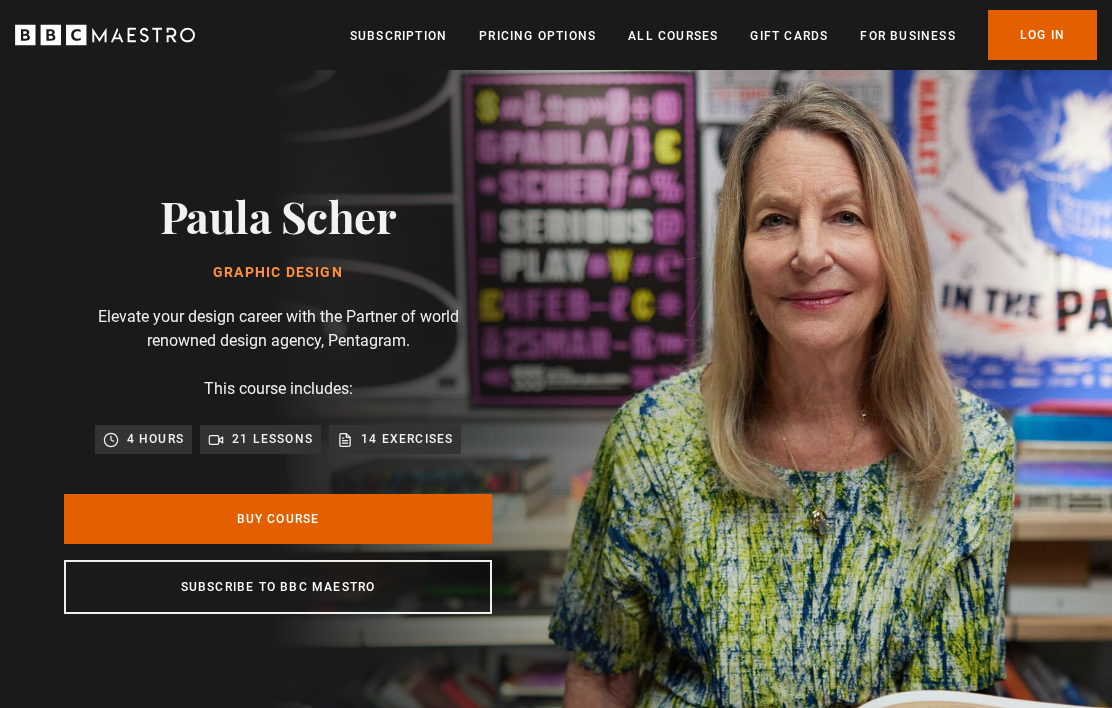 scroll, scrollTop: 0, scrollLeft: 0, axis: both 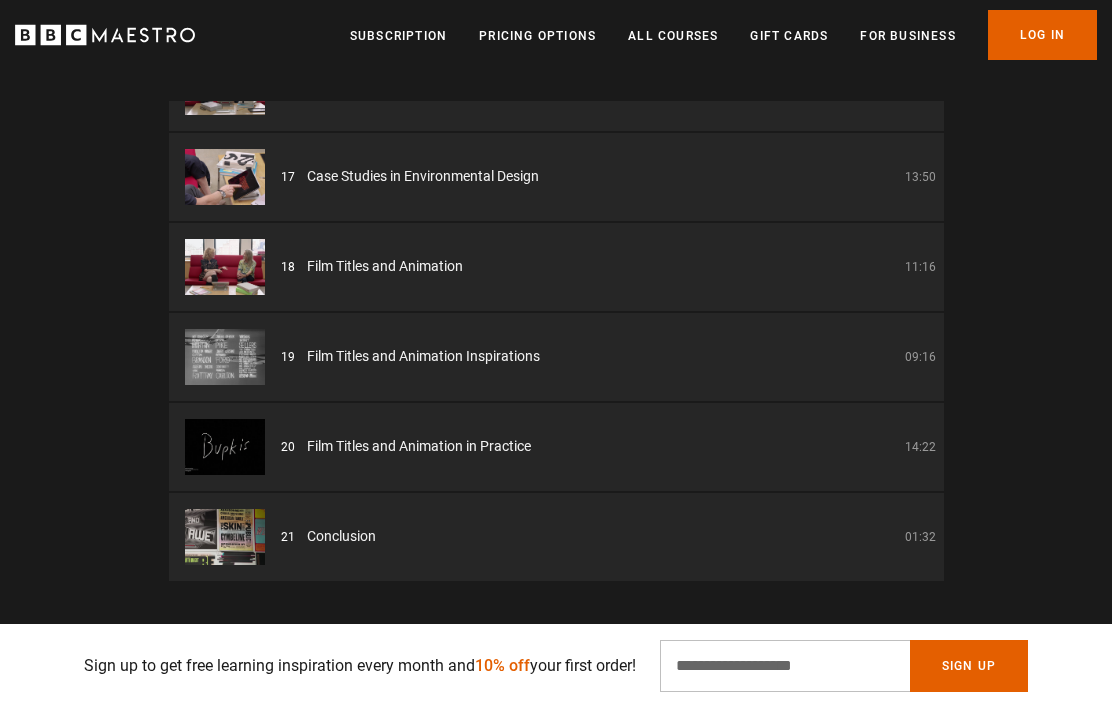 click on "Lesson plan (21)
01
Graphic Design Introduction
02:17
02
Introduction to Graphic Design 101
03:06
03
Origins of Type
06:08
04
Crests, Flags, Symbols and Logos
07:21
05
Type!
18:10
06
Editorial Design
10:45
07
Word and Image: 1800s – 1940s
18:35" at bounding box center [556, 264] 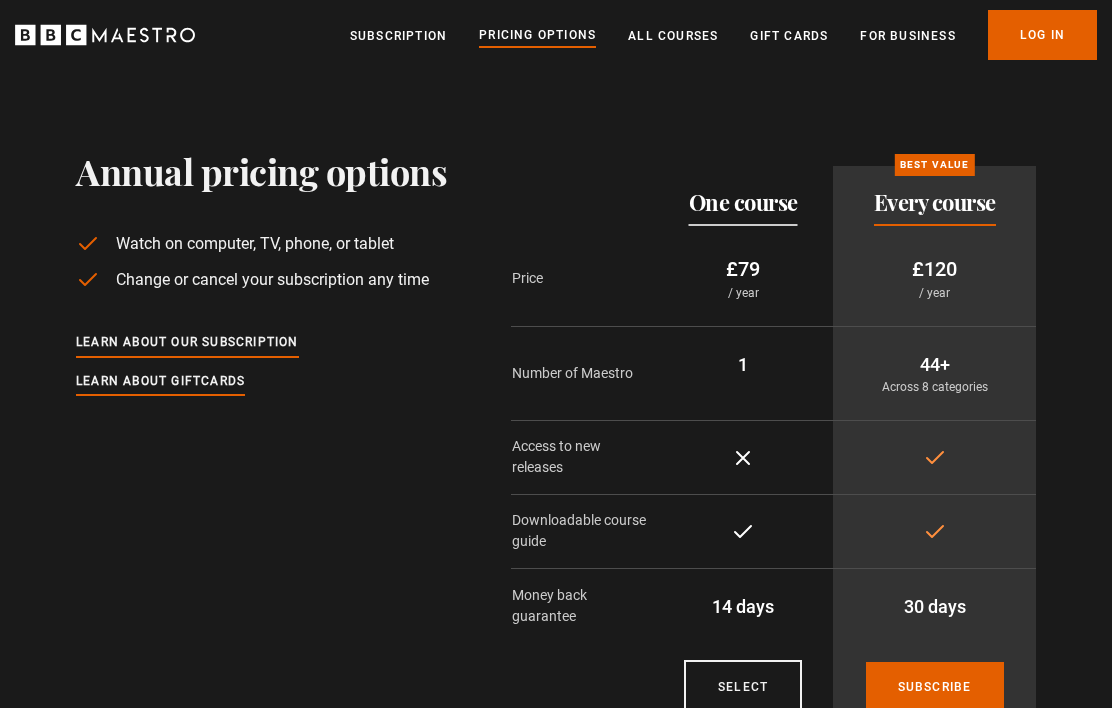 scroll, scrollTop: 0, scrollLeft: 0, axis: both 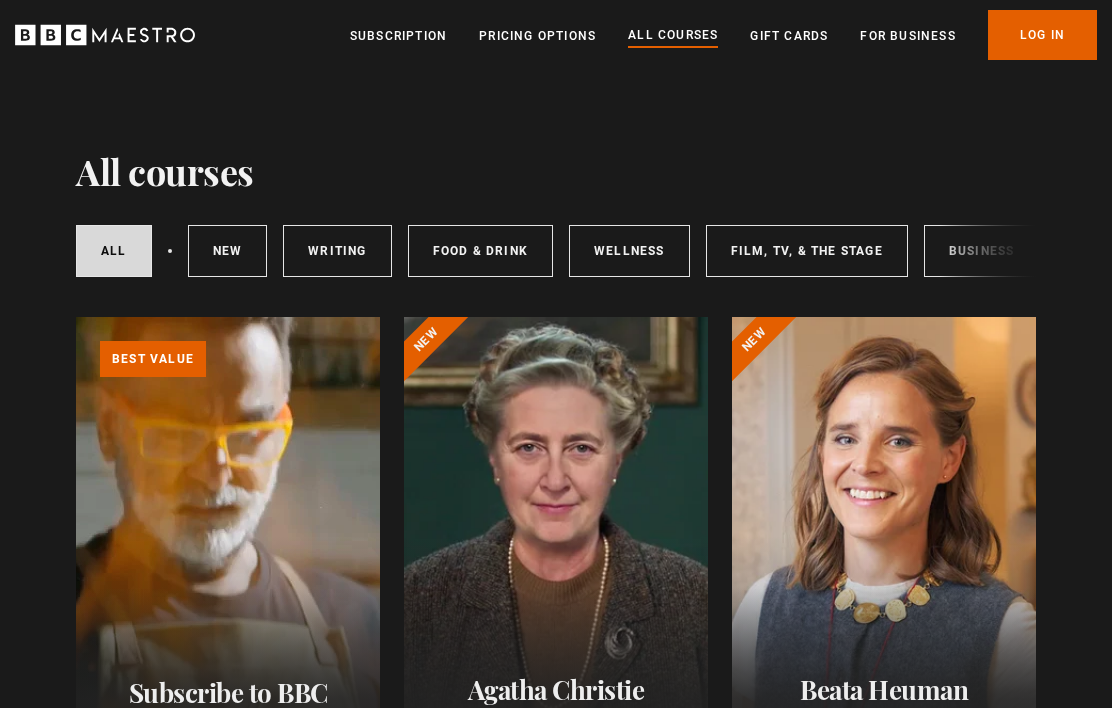 click on "Food & Drink" at bounding box center [480, 251] 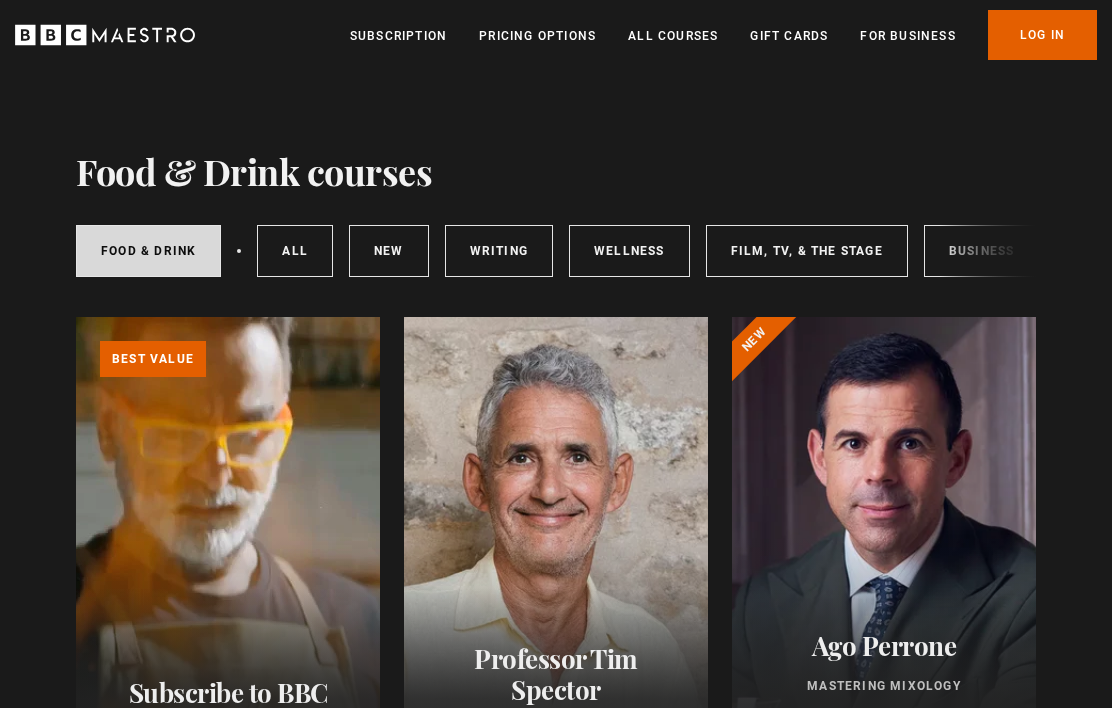 scroll, scrollTop: 0, scrollLeft: 0, axis: both 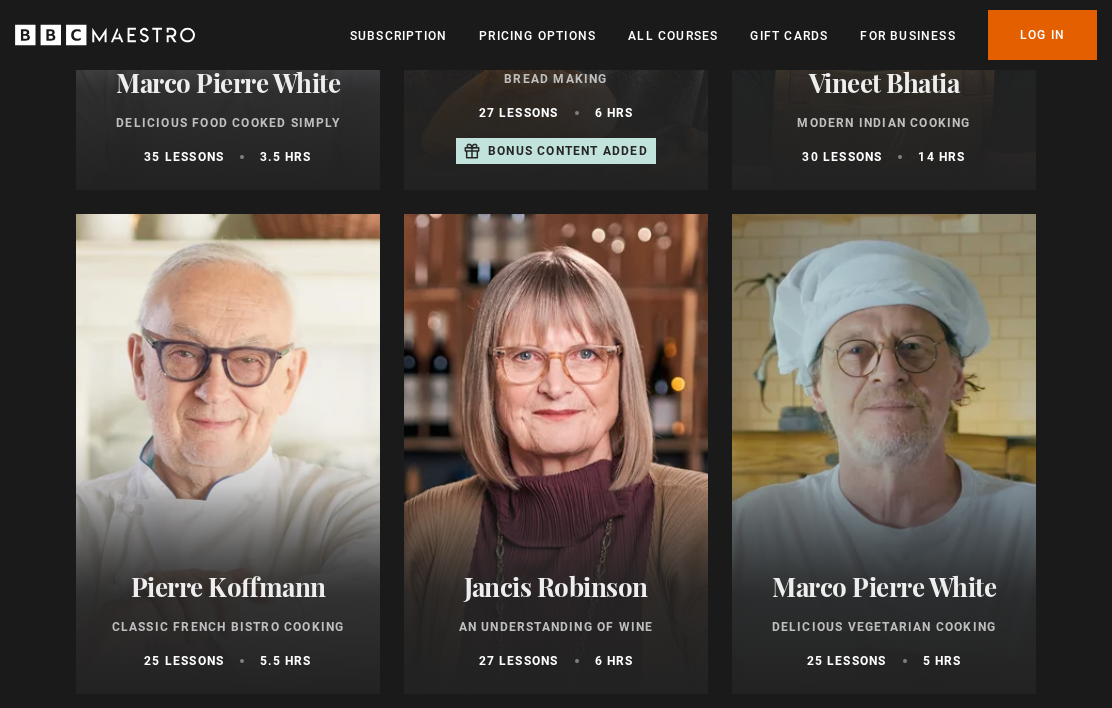 click at bounding box center (884, 454) 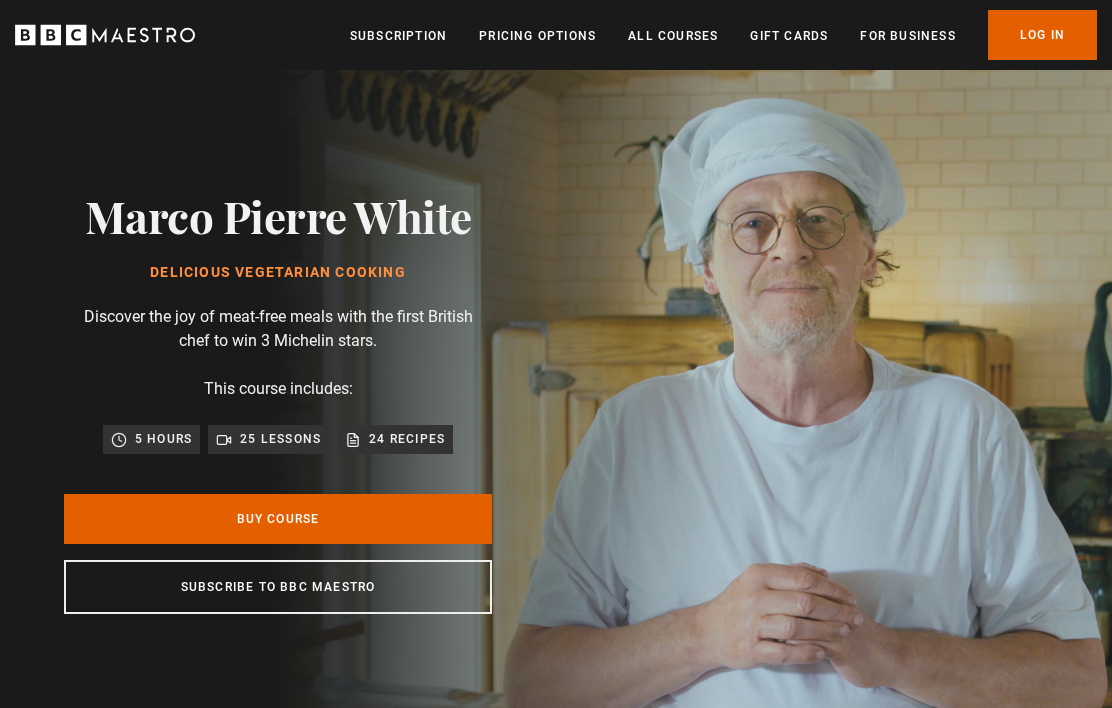 scroll, scrollTop: 0, scrollLeft: 0, axis: both 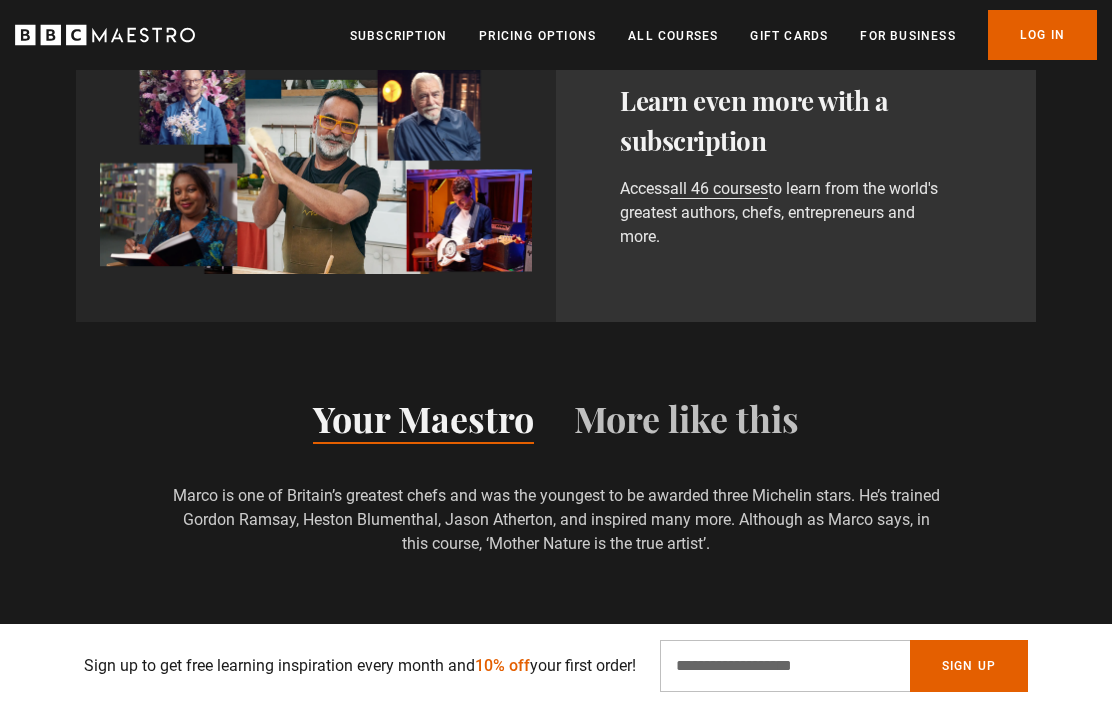 click on "All Courses" at bounding box center [673, 36] 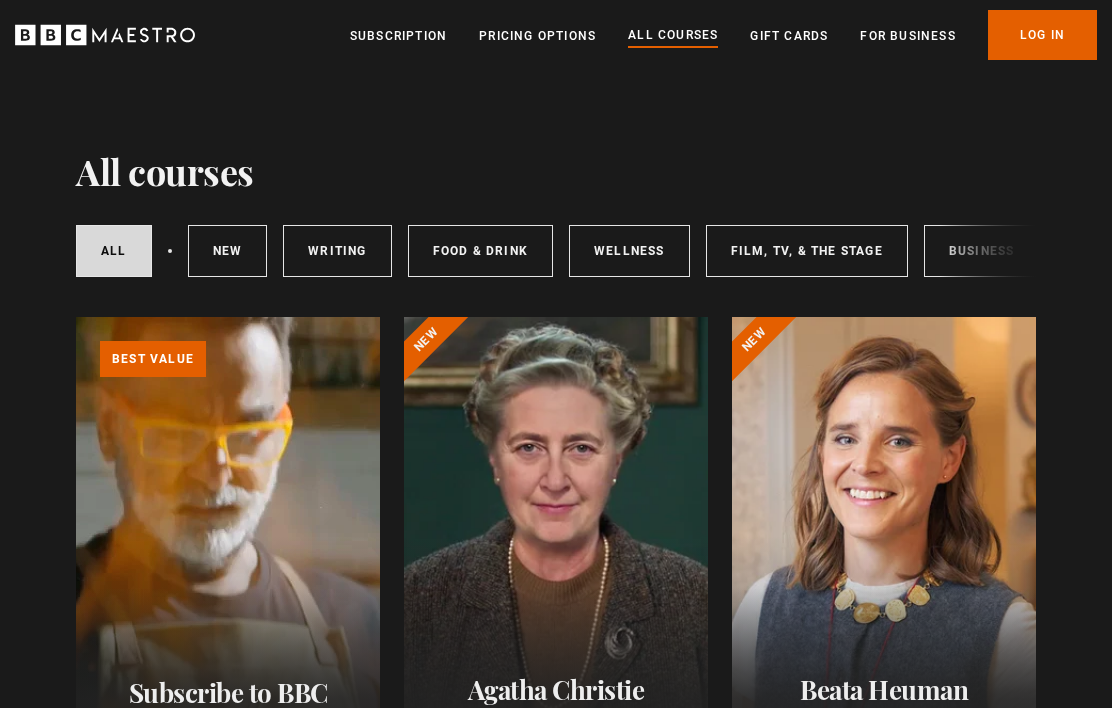 scroll, scrollTop: 0, scrollLeft: 0, axis: both 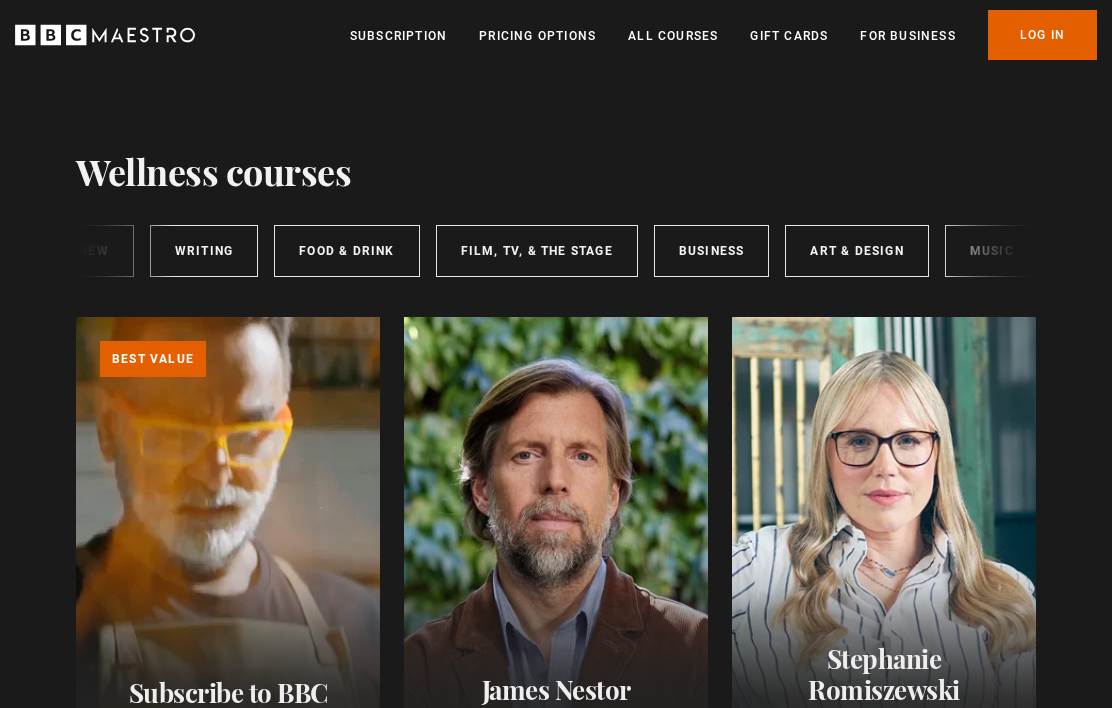 click on "Business" at bounding box center (712, 251) 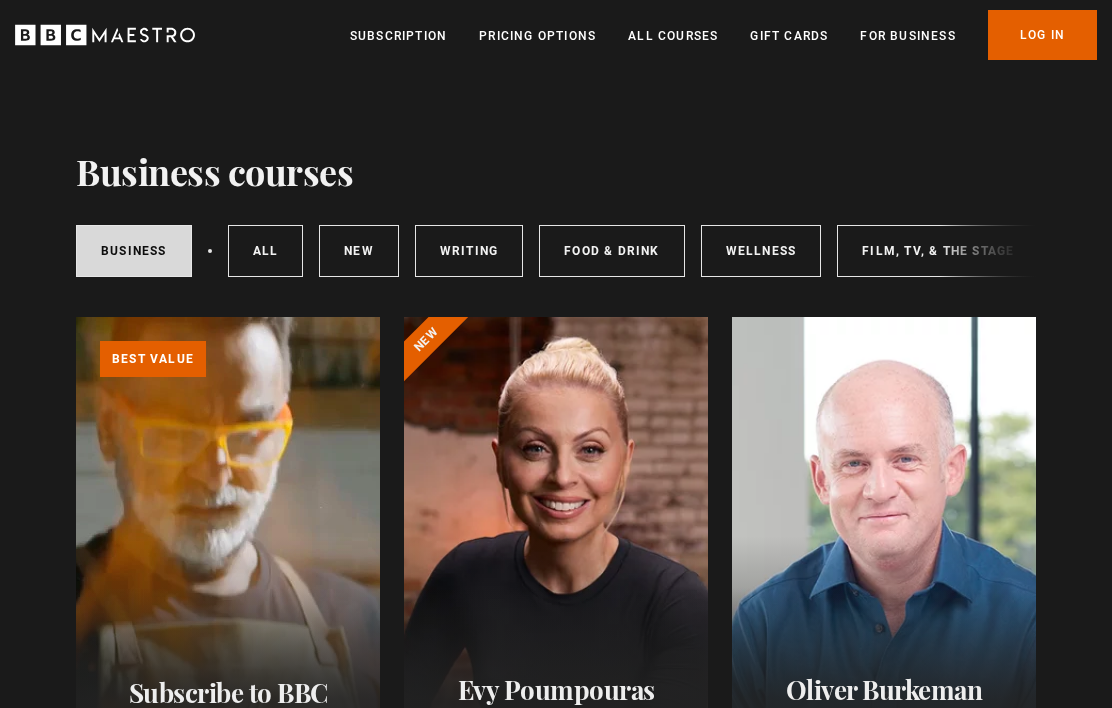 scroll, scrollTop: 0, scrollLeft: 0, axis: both 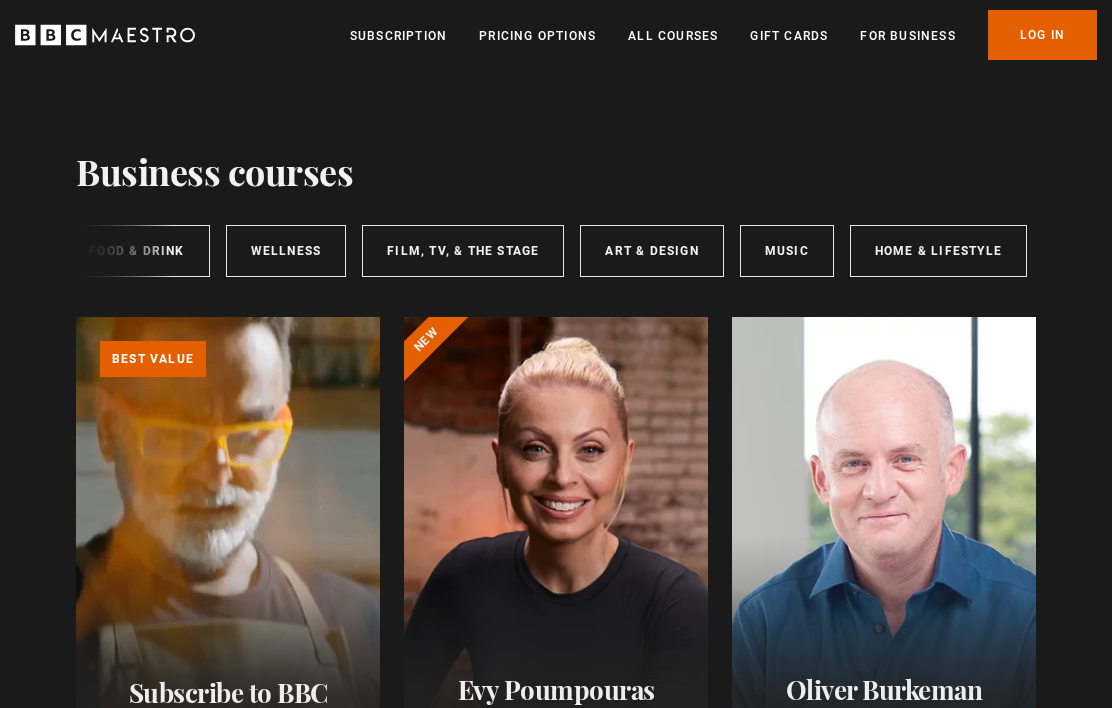 click on "Music" at bounding box center [787, 251] 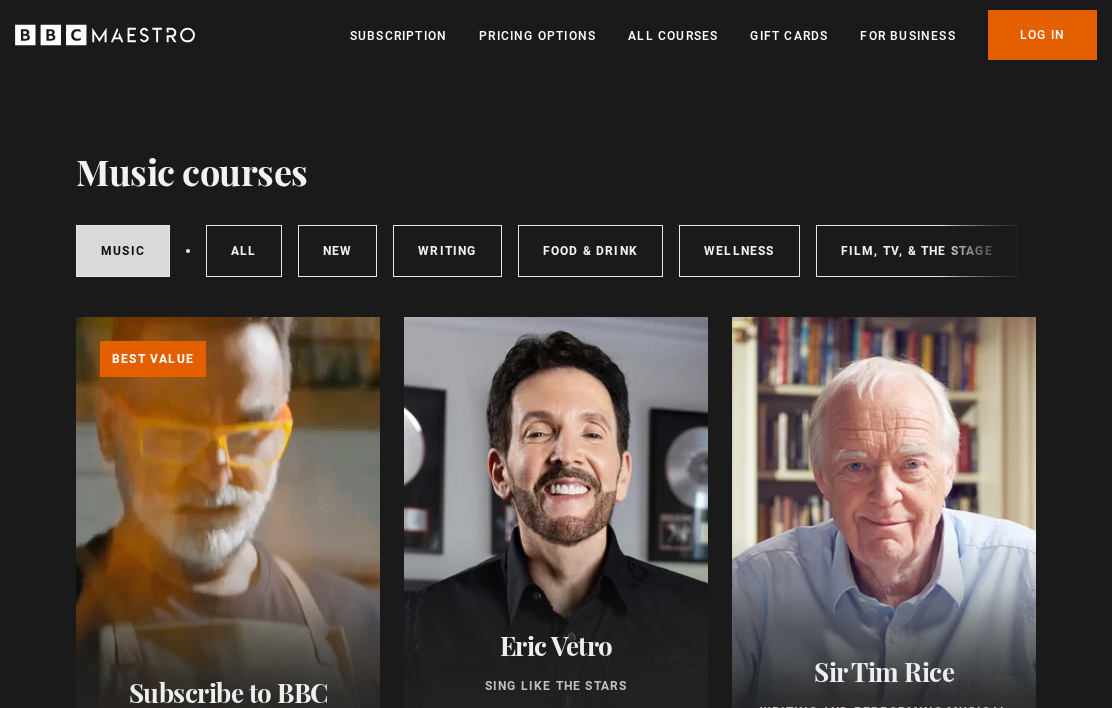 scroll, scrollTop: 0, scrollLeft: 0, axis: both 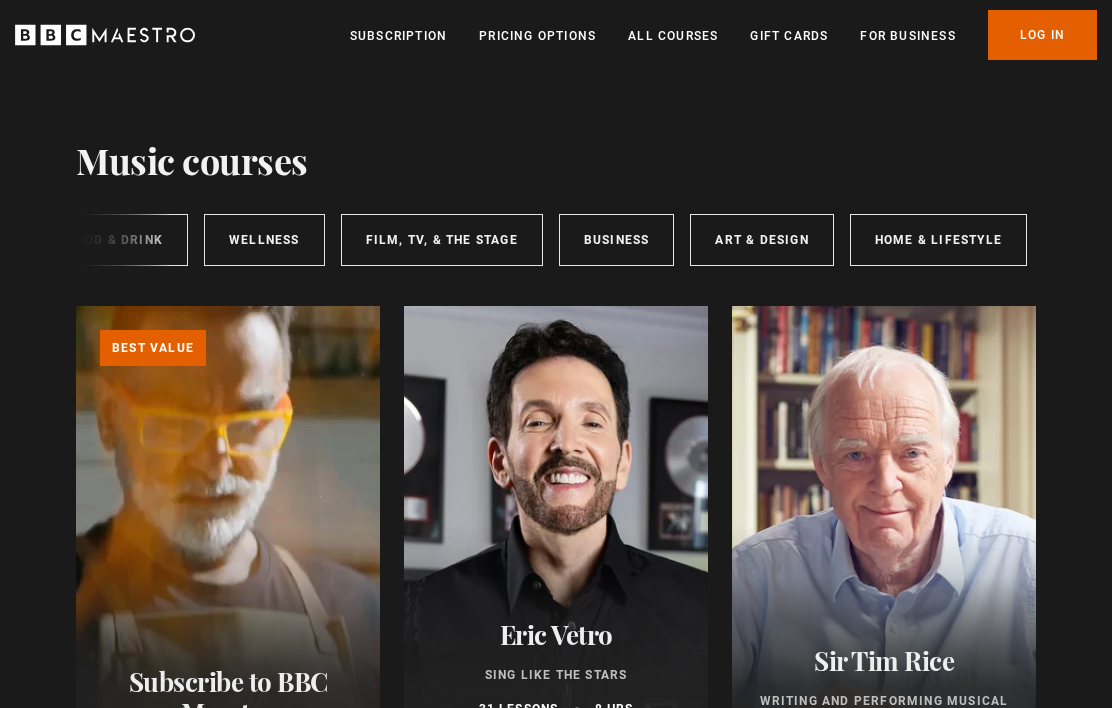 click on "Home & Lifestyle" at bounding box center [938, 240] 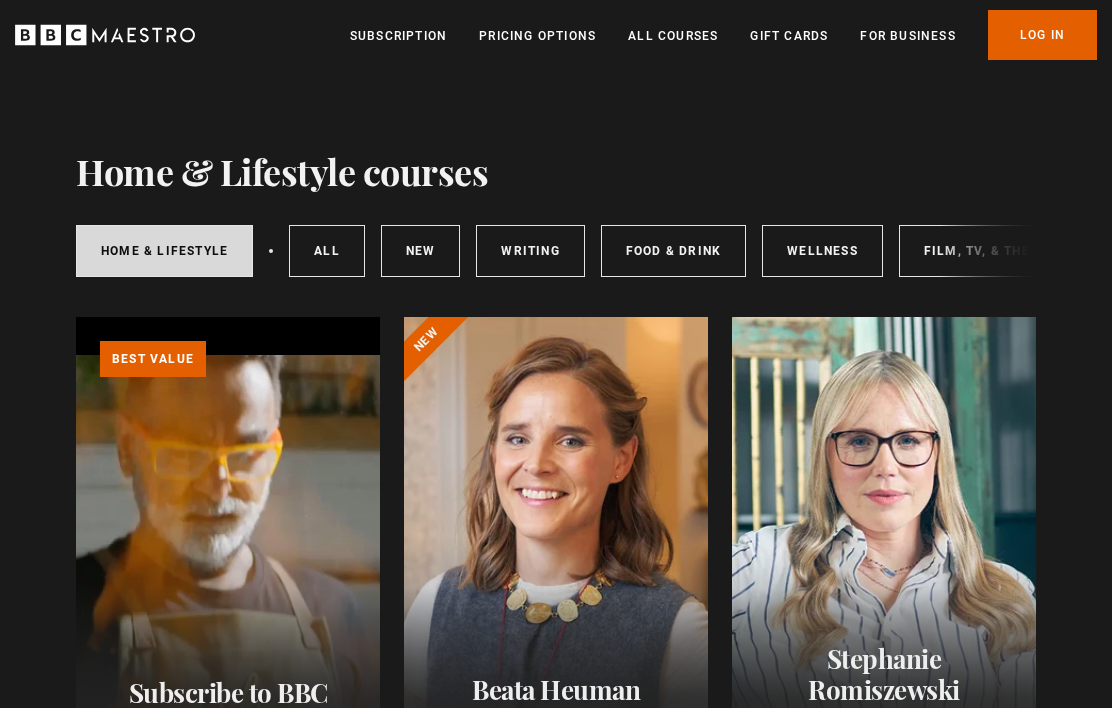 scroll, scrollTop: 2, scrollLeft: 0, axis: vertical 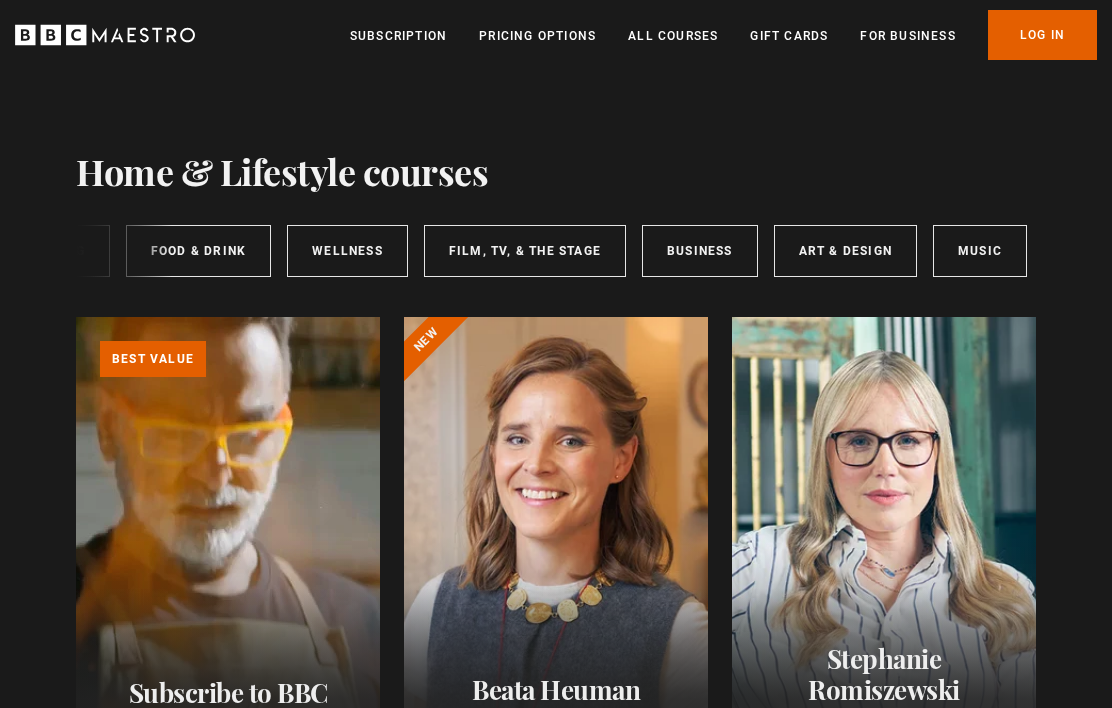click on "Art & Design" at bounding box center (845, 251) 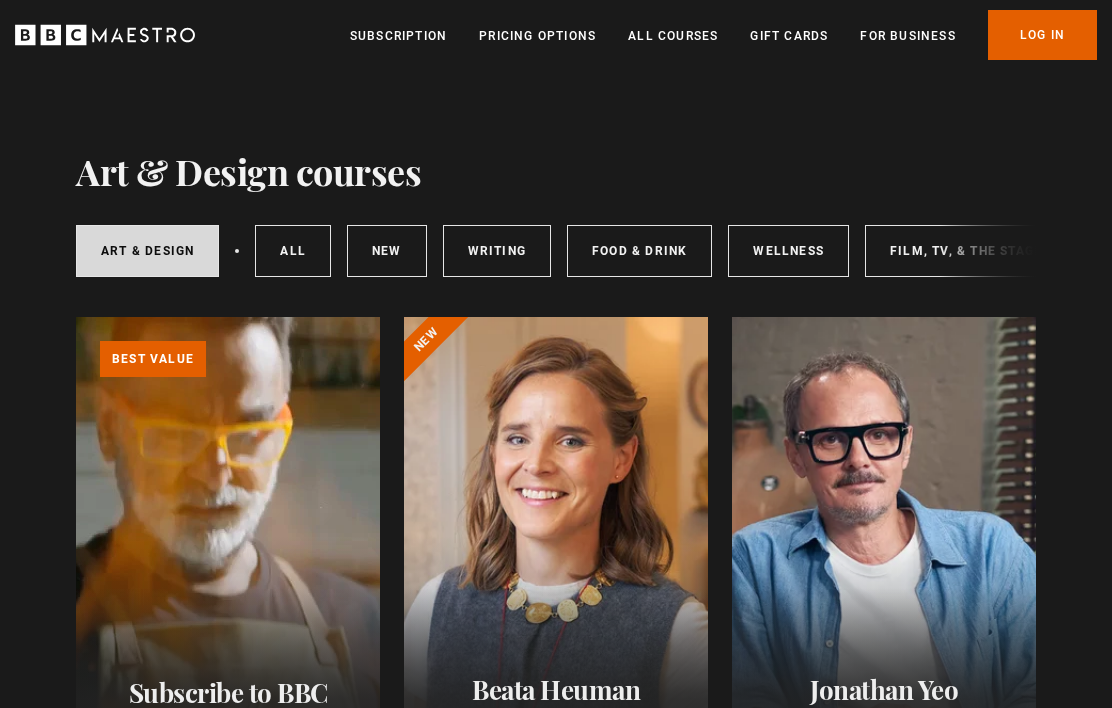 scroll, scrollTop: 0, scrollLeft: 0, axis: both 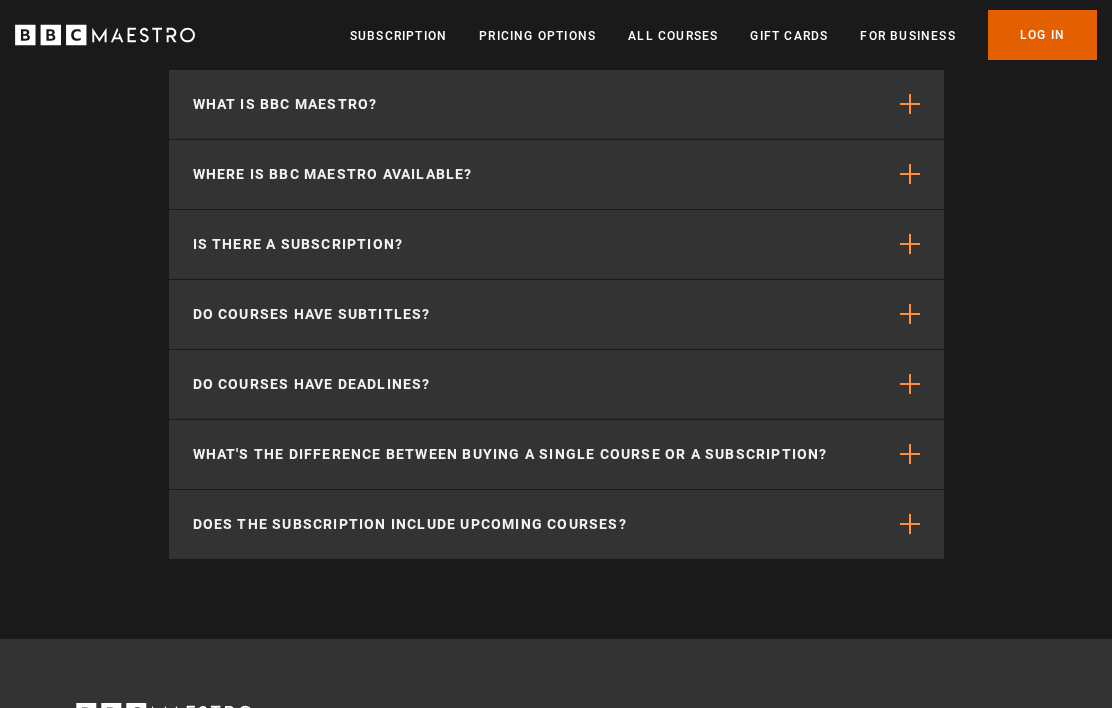 click at bounding box center [910, 174] 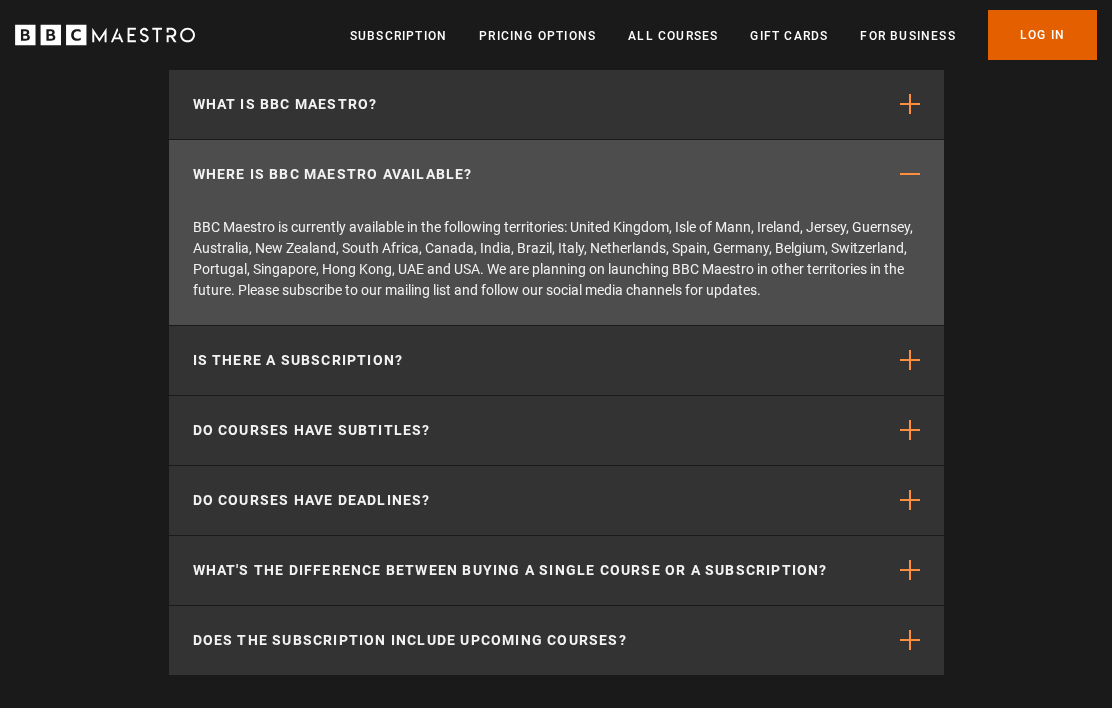 click at bounding box center (910, 360) 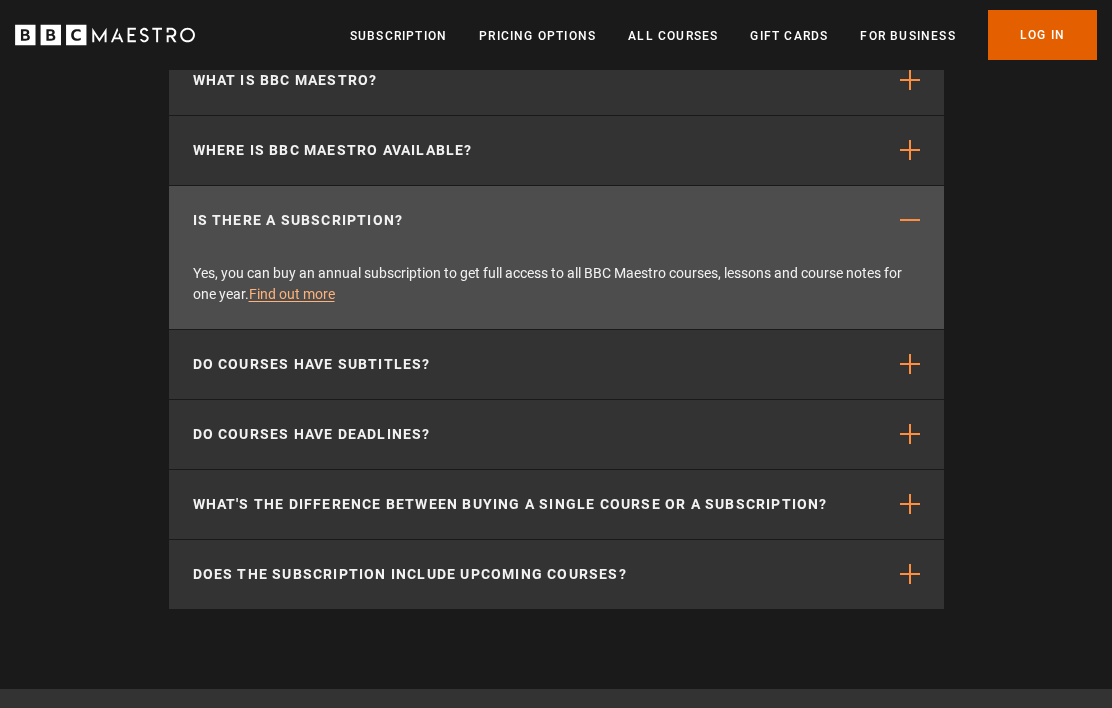 scroll, scrollTop: 2031, scrollLeft: 0, axis: vertical 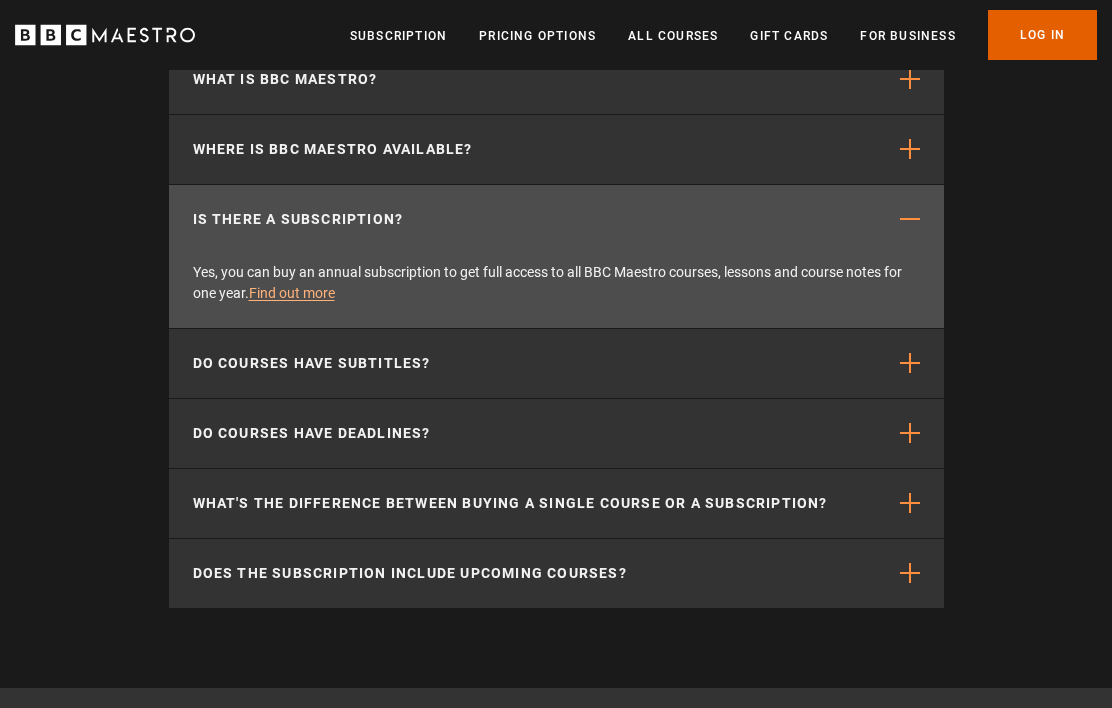 click at bounding box center [910, 364] 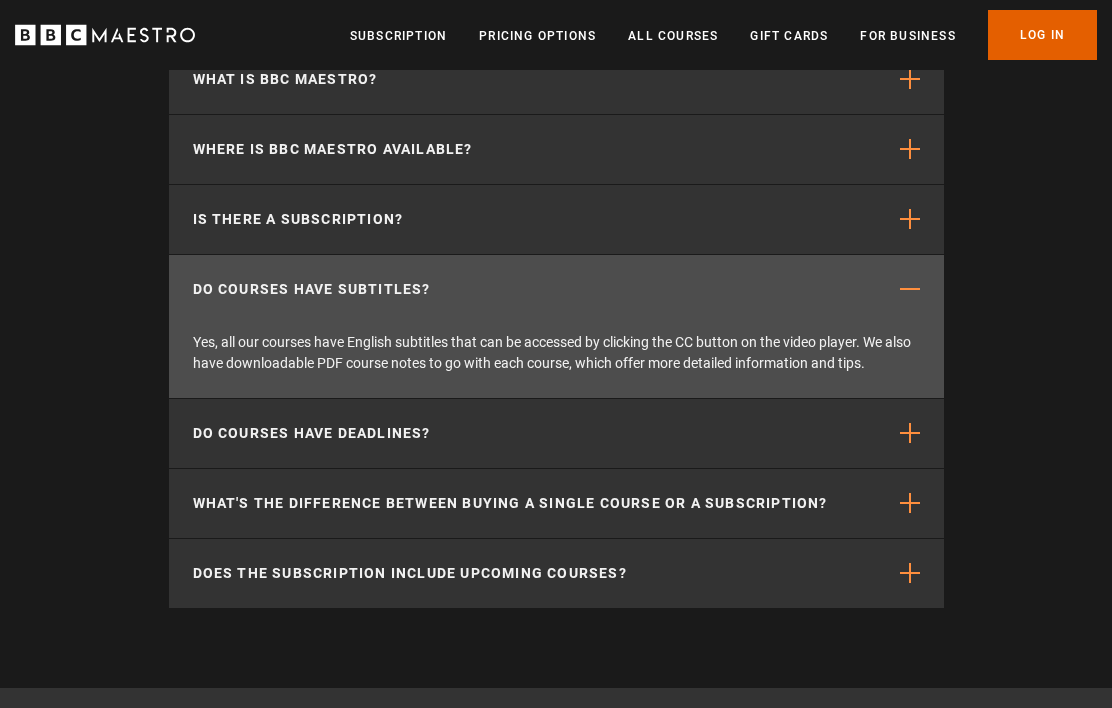 scroll, scrollTop: 2032, scrollLeft: 0, axis: vertical 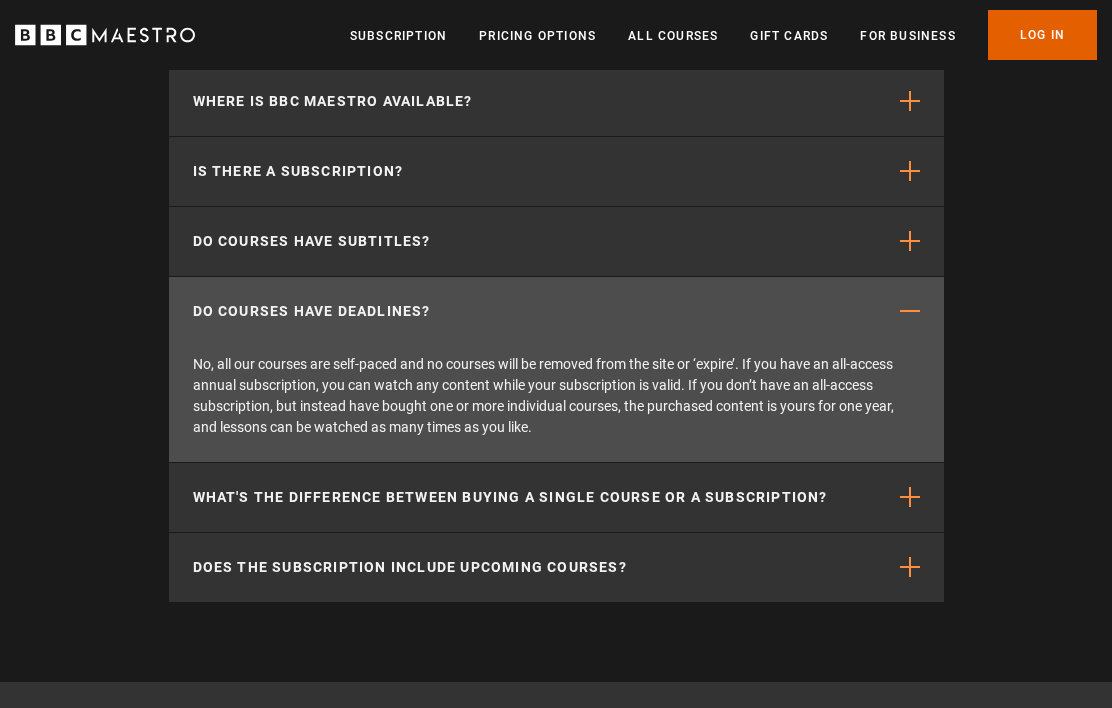 click at bounding box center [910, 497] 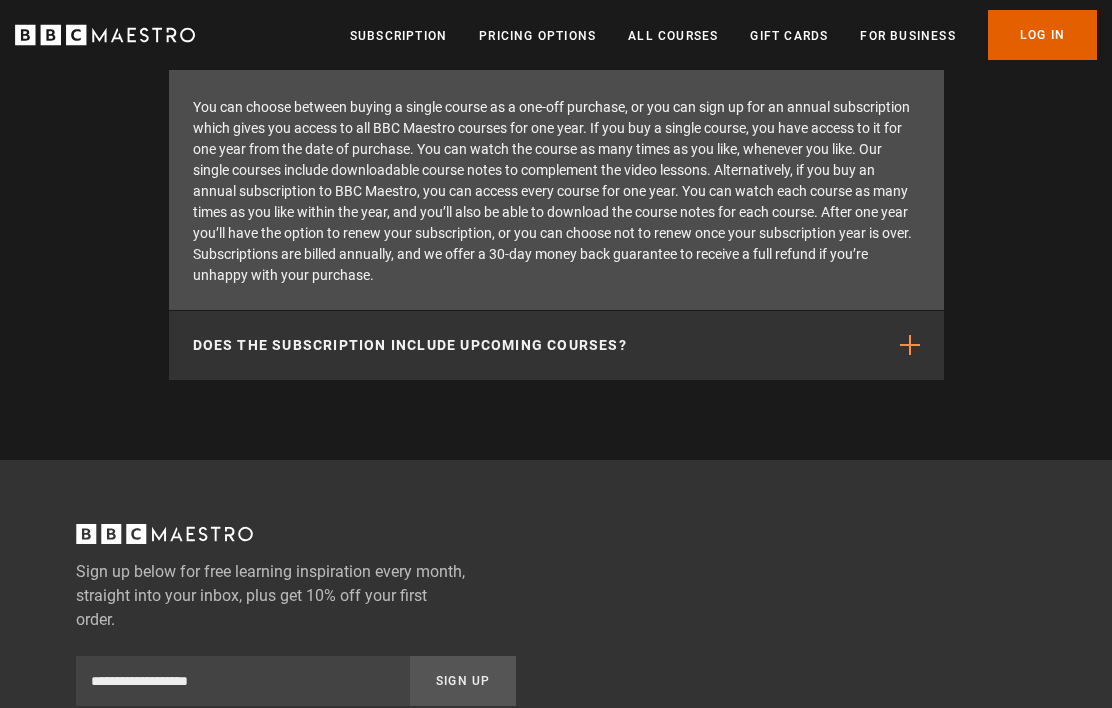 scroll, scrollTop: 2407, scrollLeft: 0, axis: vertical 